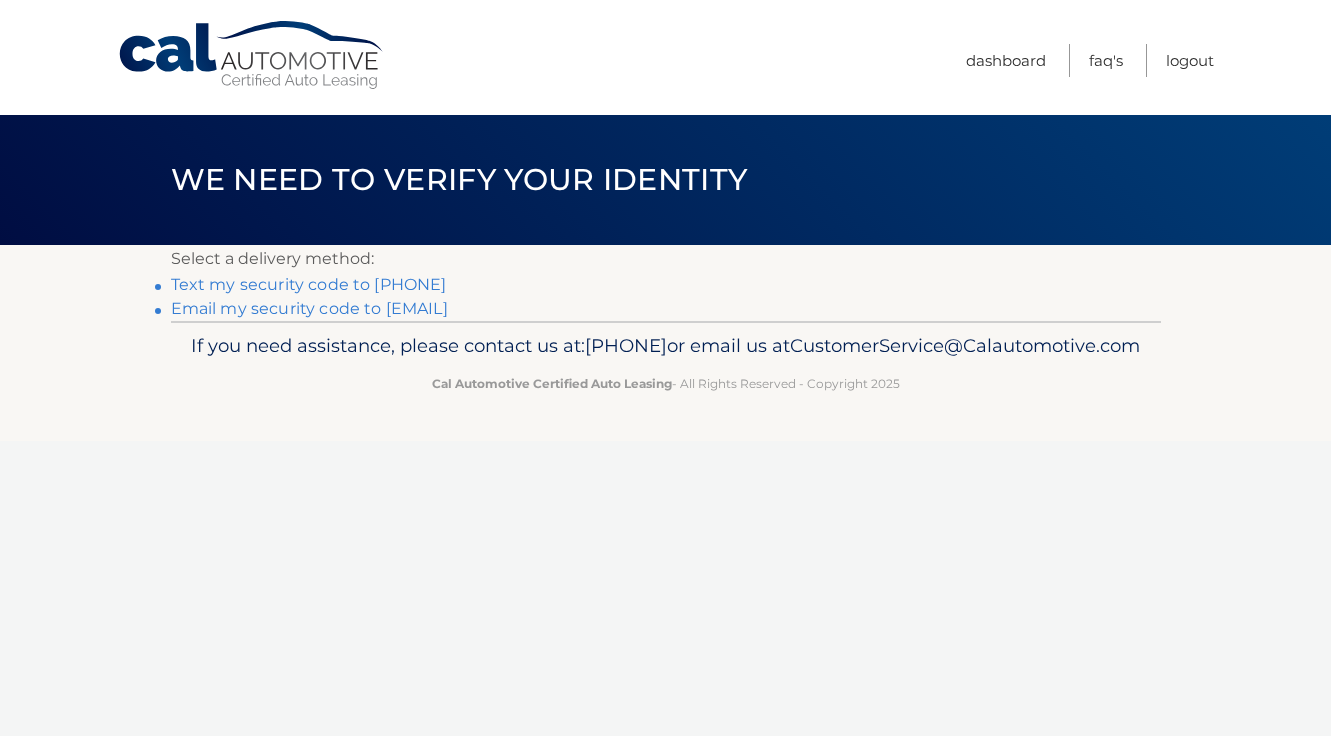 scroll, scrollTop: 0, scrollLeft: 0, axis: both 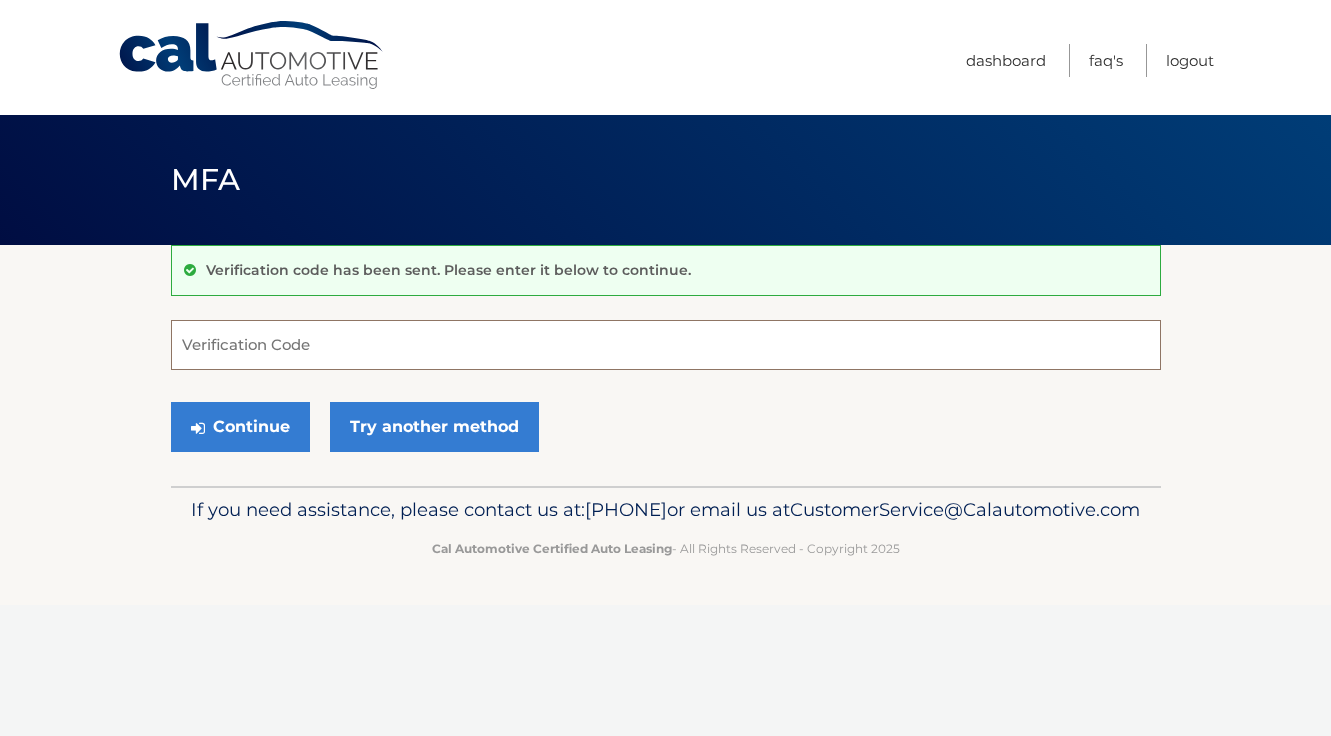 click on "Verification Code" at bounding box center [666, 345] 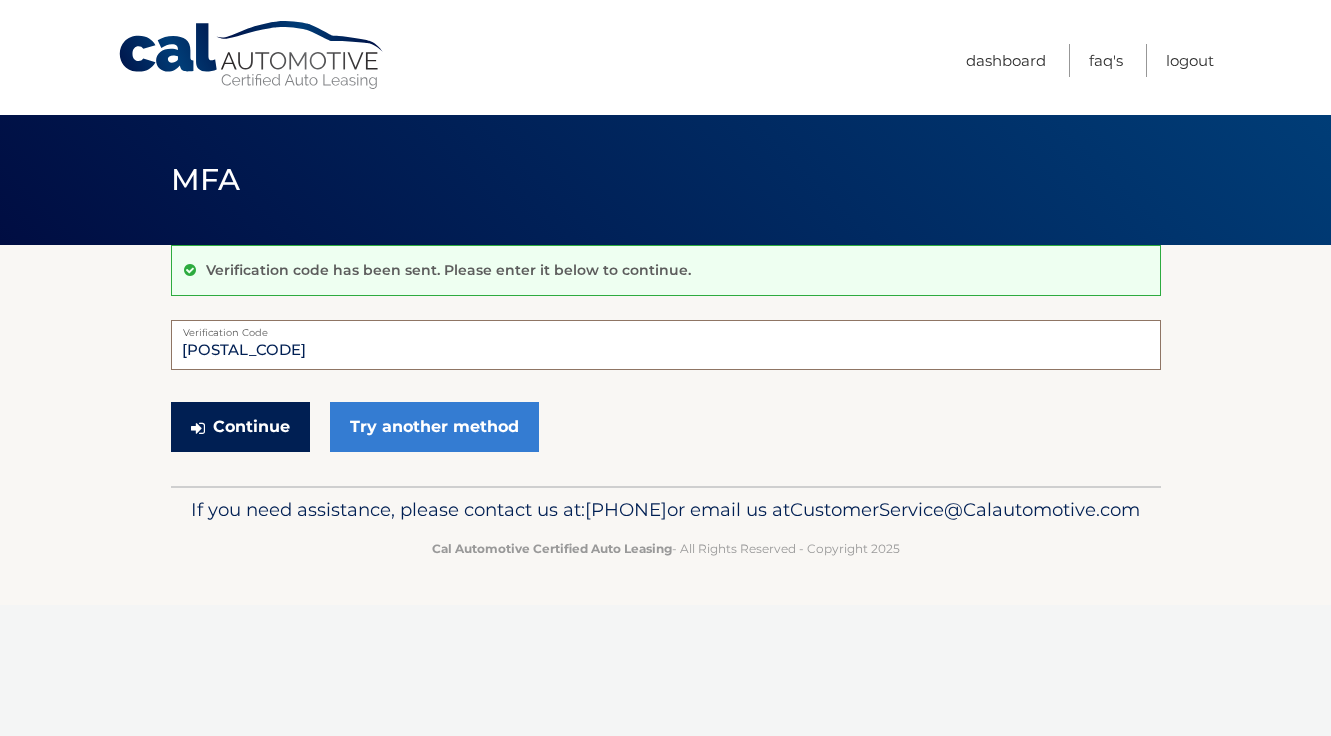 type on "760865" 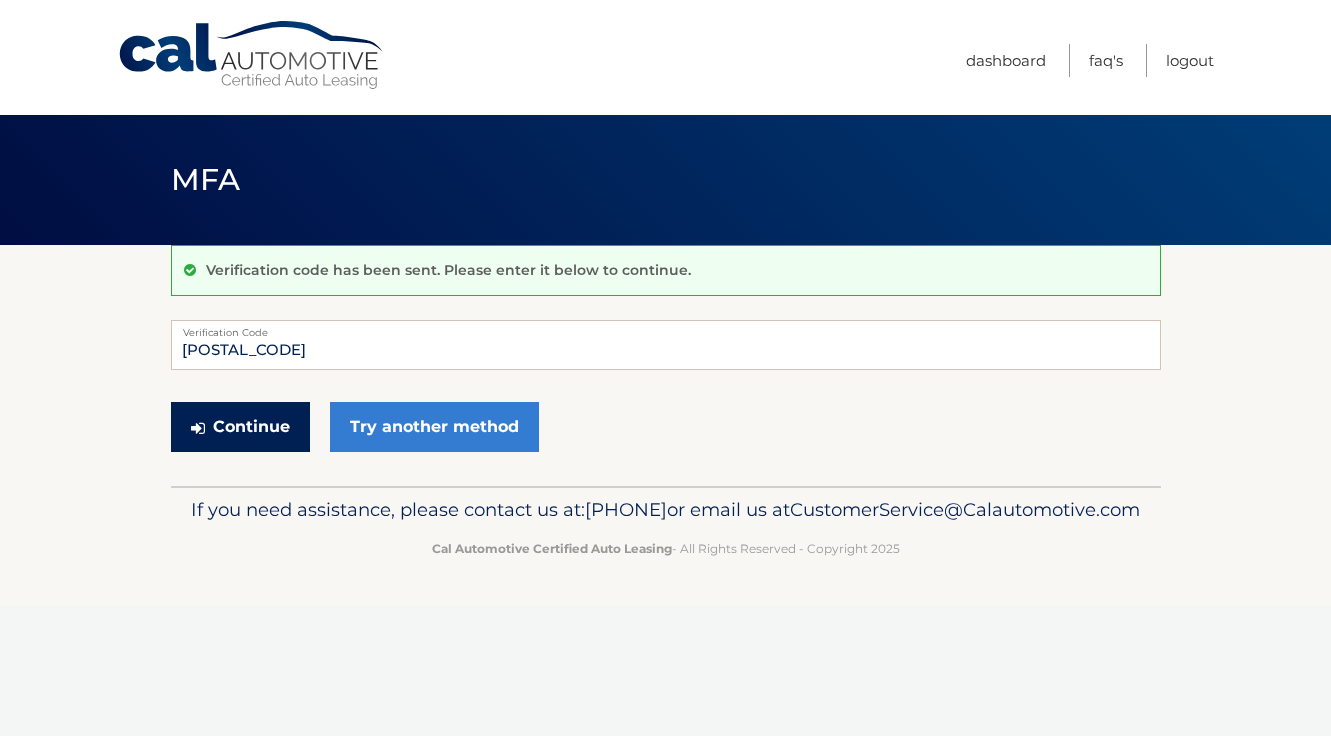 click on "Continue" at bounding box center [240, 427] 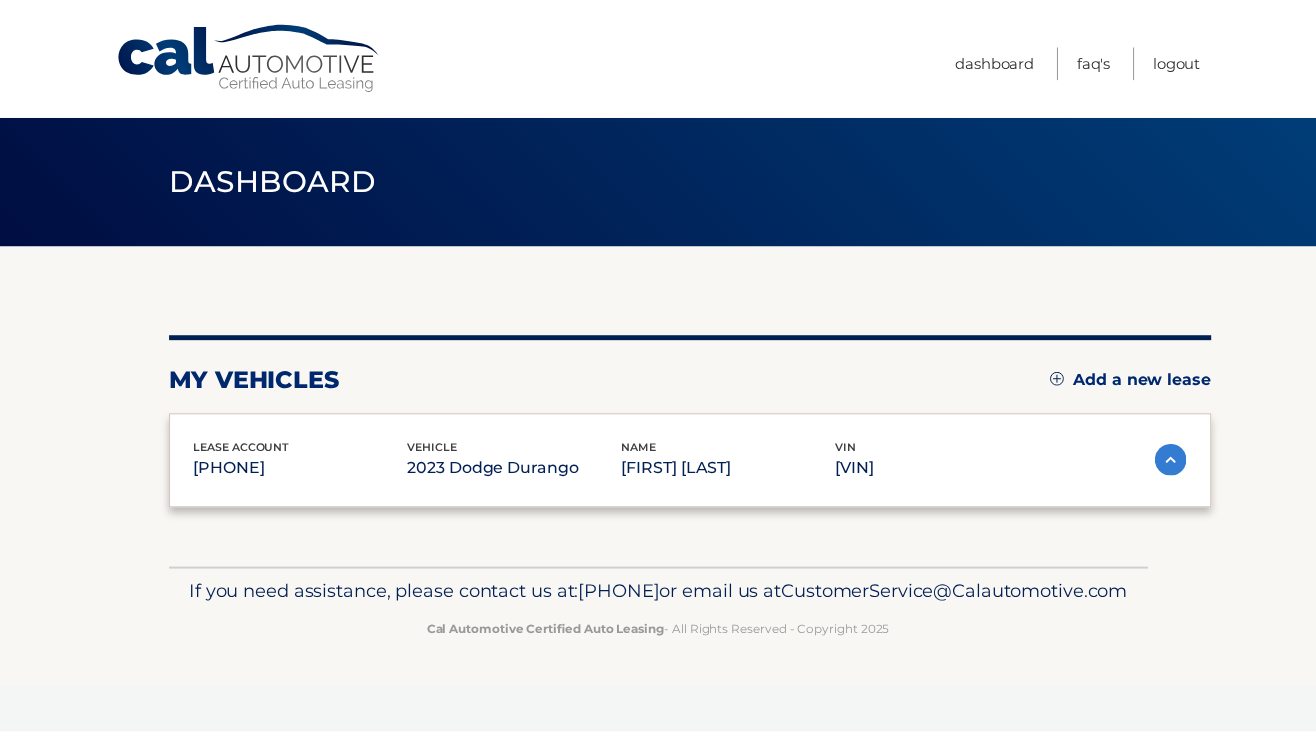 scroll, scrollTop: 0, scrollLeft: 0, axis: both 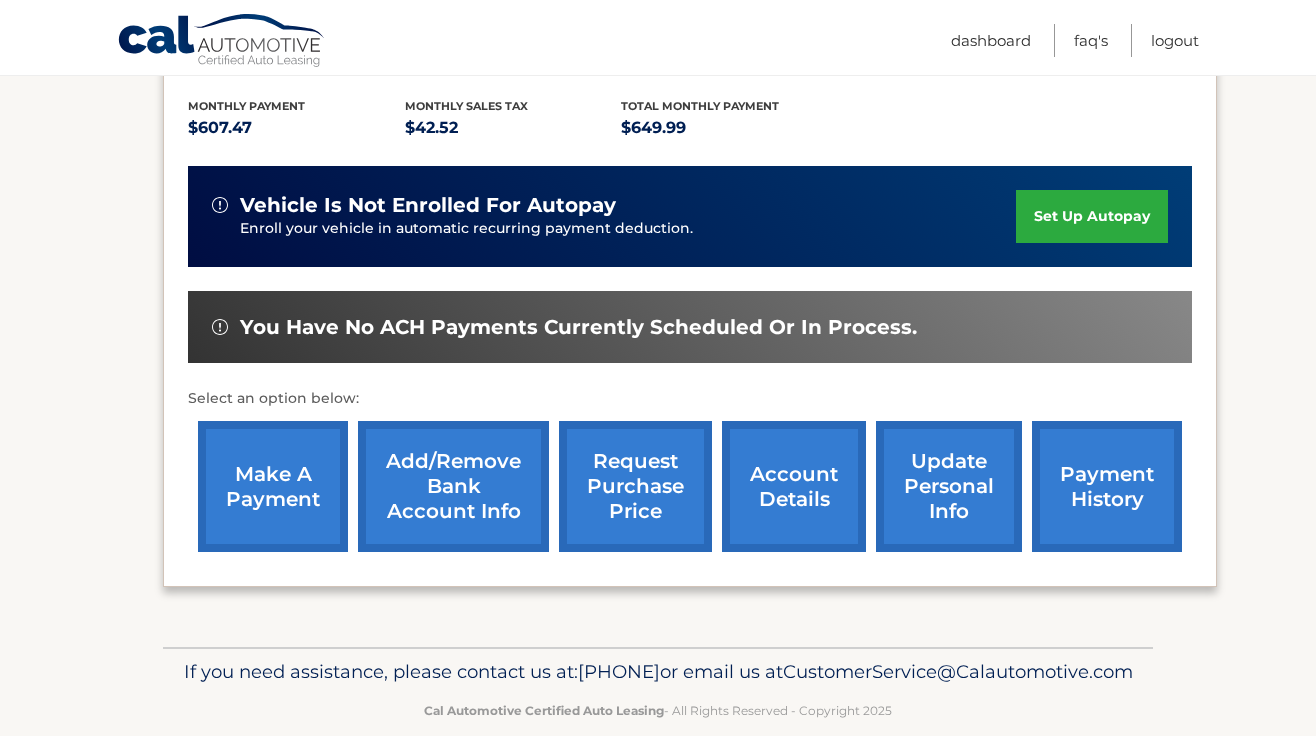 click on "make a payment" at bounding box center (273, 486) 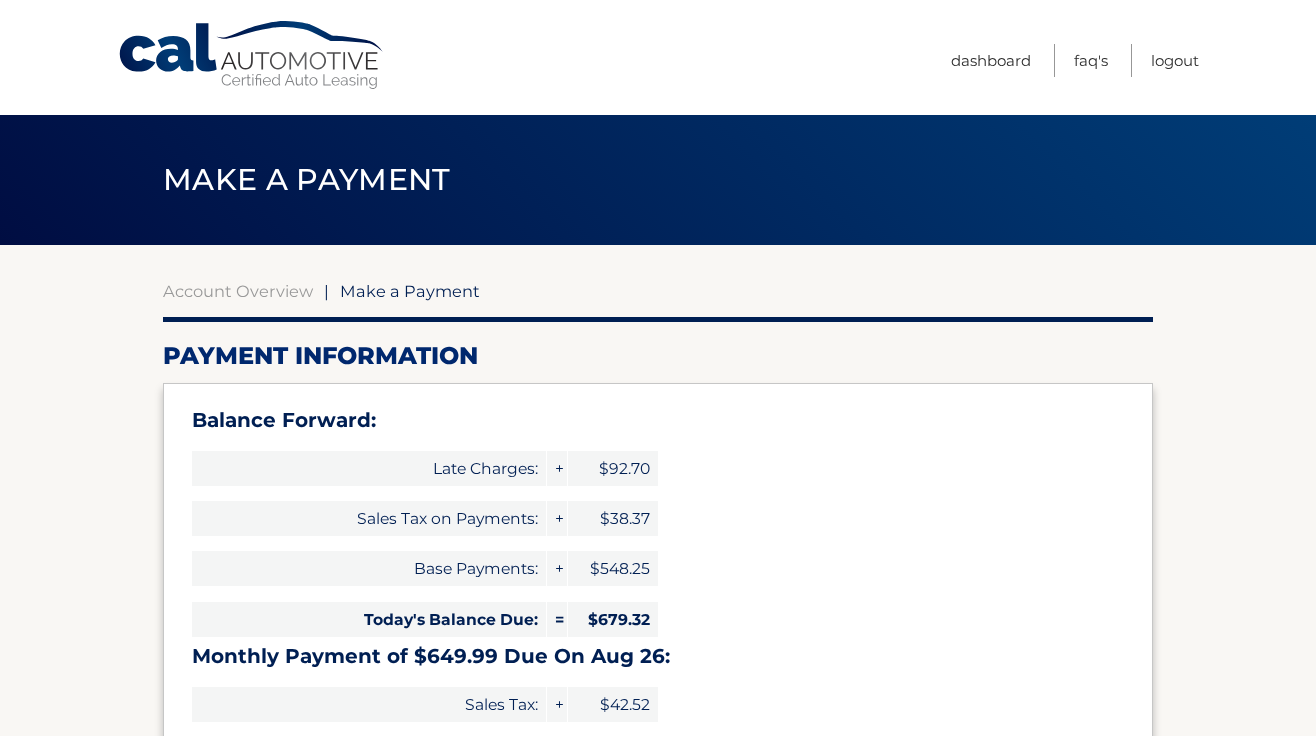 select on "[TOKEN]" 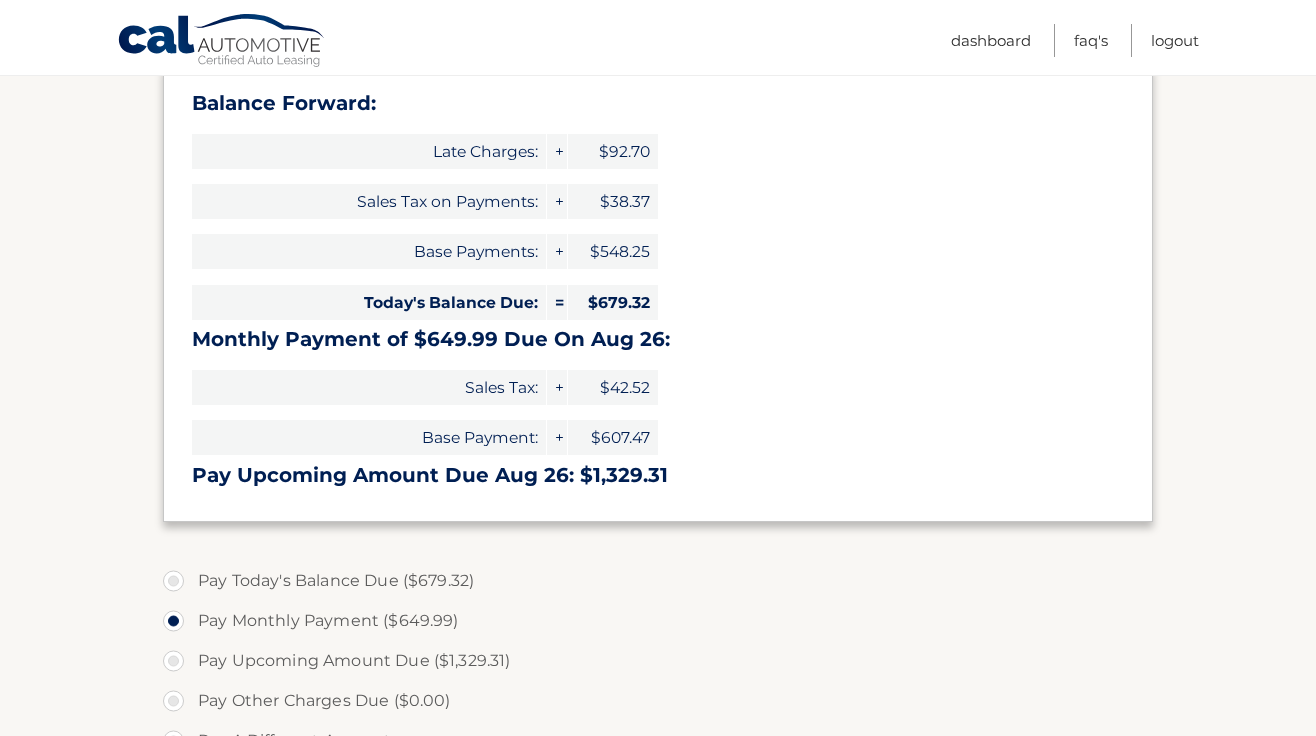 scroll, scrollTop: 320, scrollLeft: 0, axis: vertical 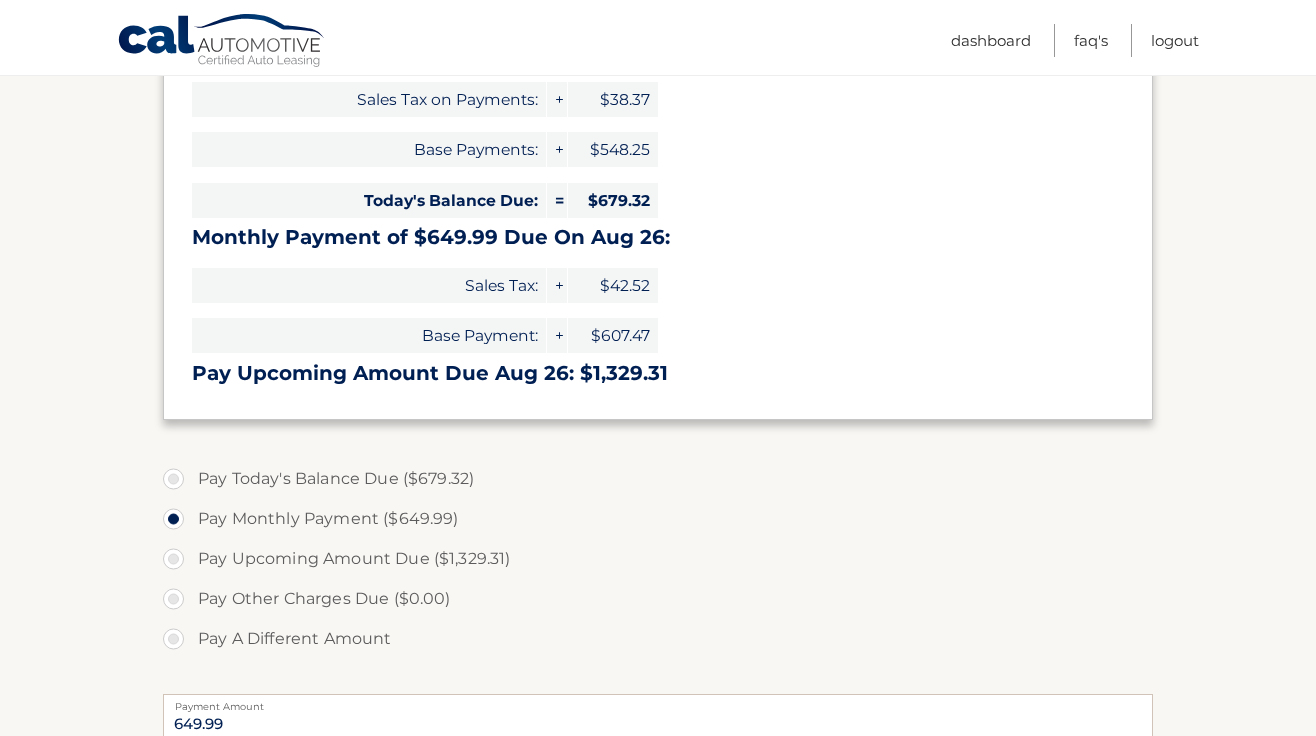 click on "Pay Today's Balance Due ($679.32)" at bounding box center (658, 479) 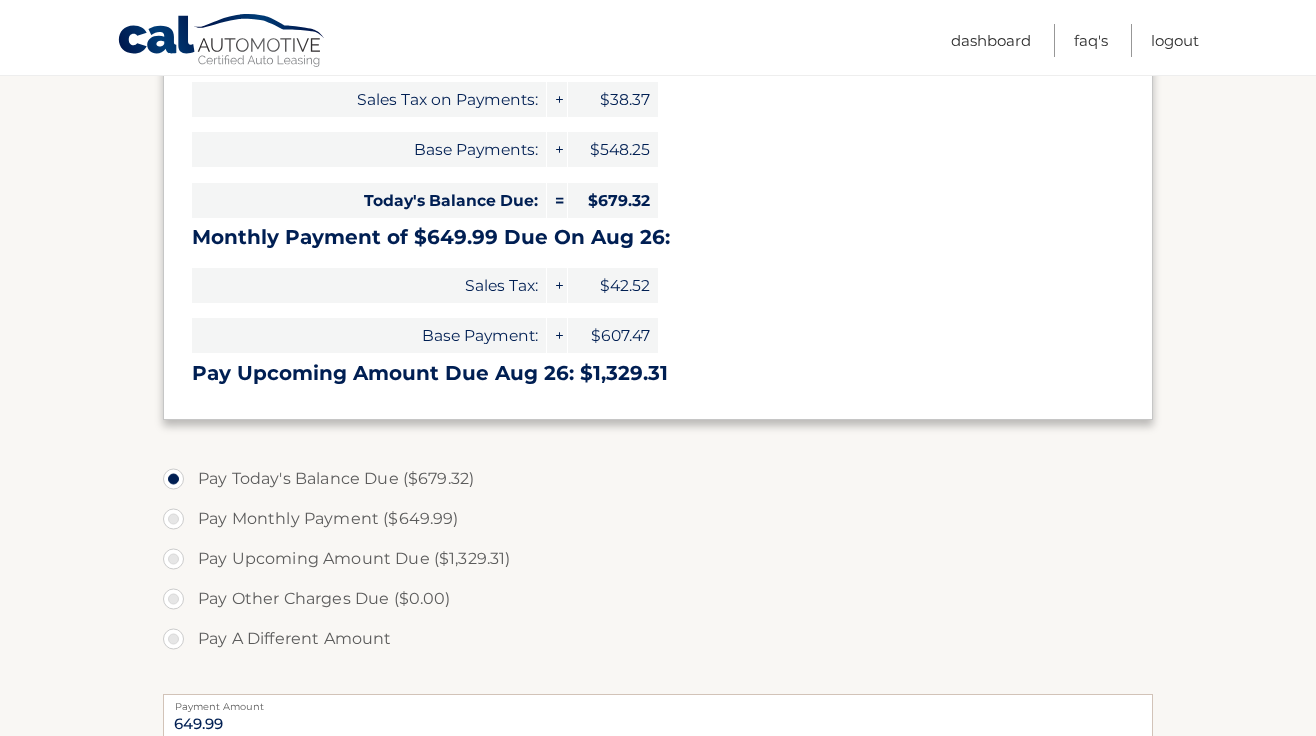 type on "679.32" 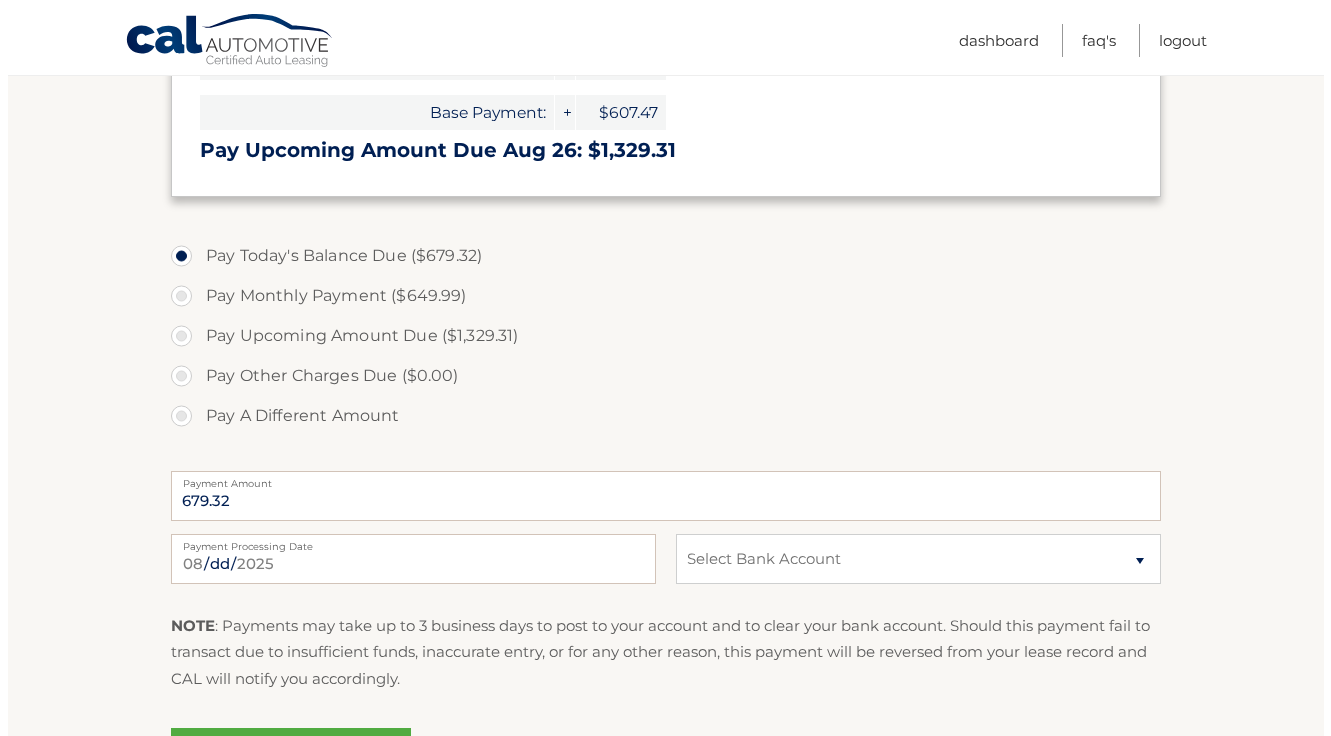 scroll, scrollTop: 700, scrollLeft: 0, axis: vertical 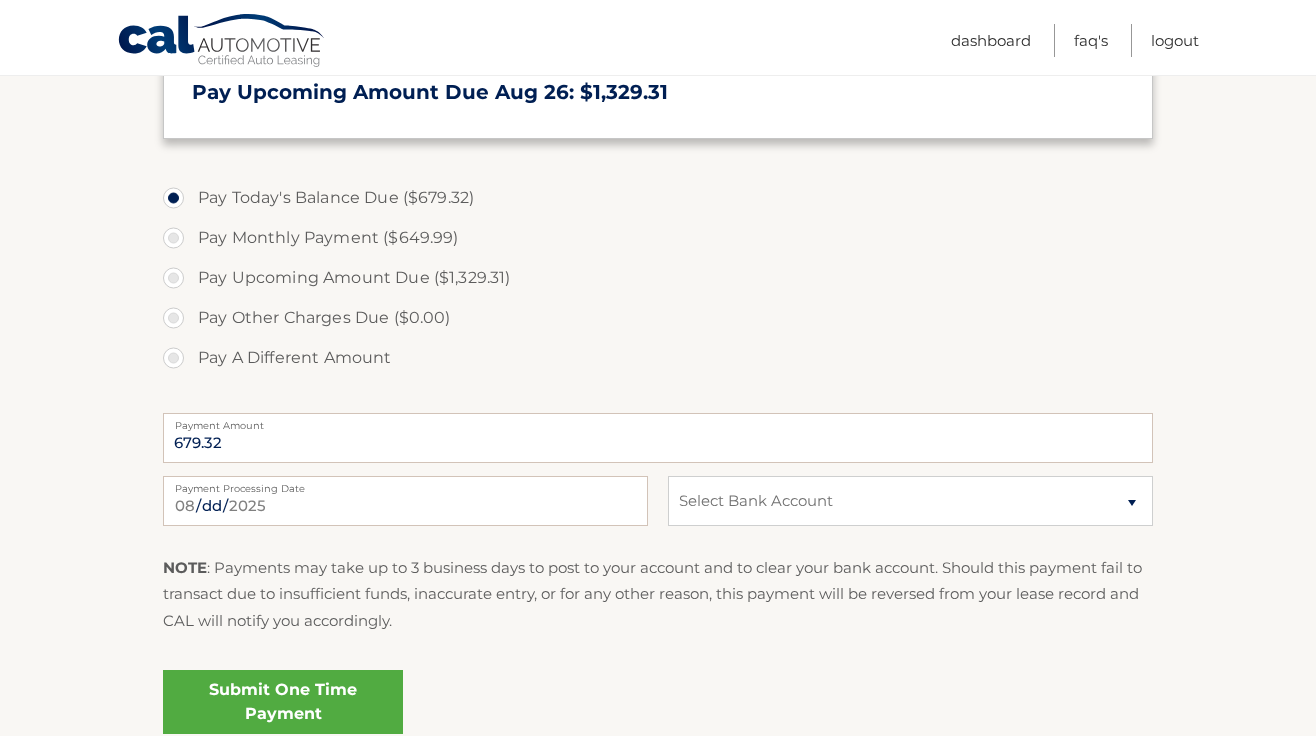 click on "Submit One Time Payment" at bounding box center [283, 702] 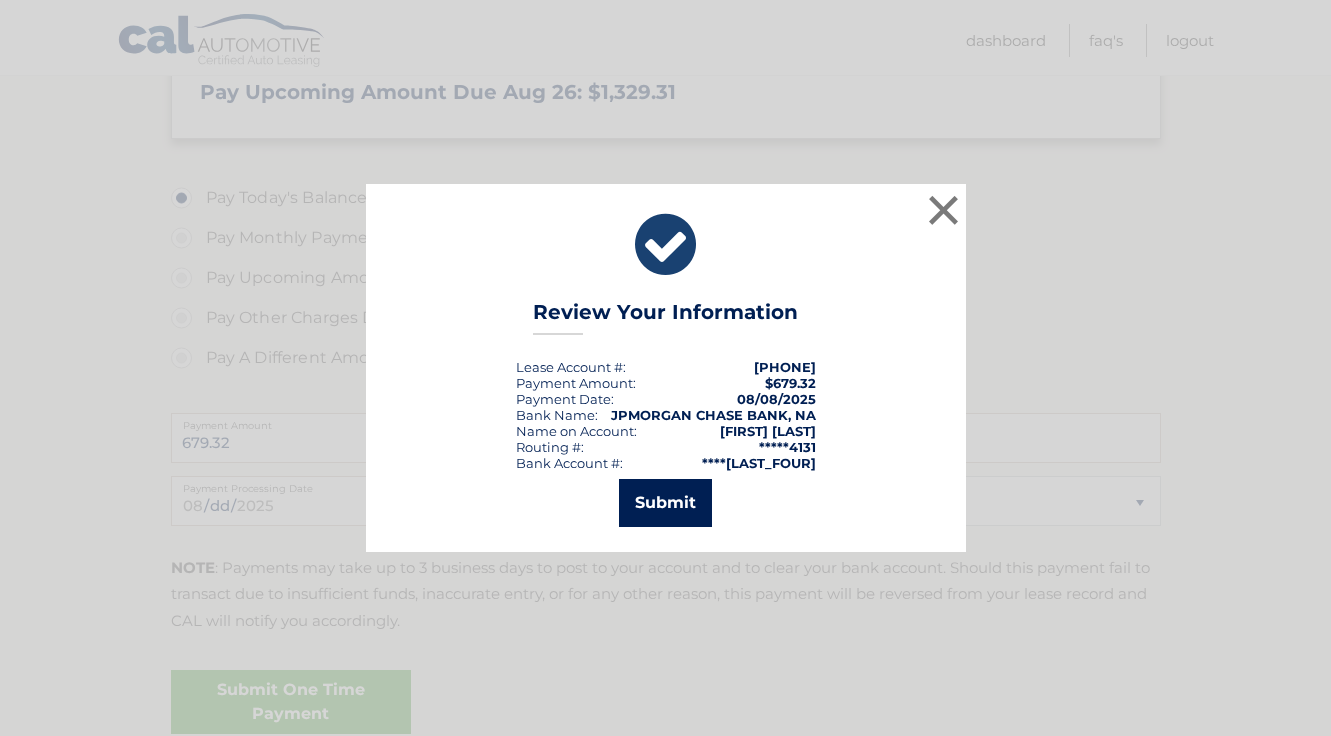click on "Submit" at bounding box center [665, 503] 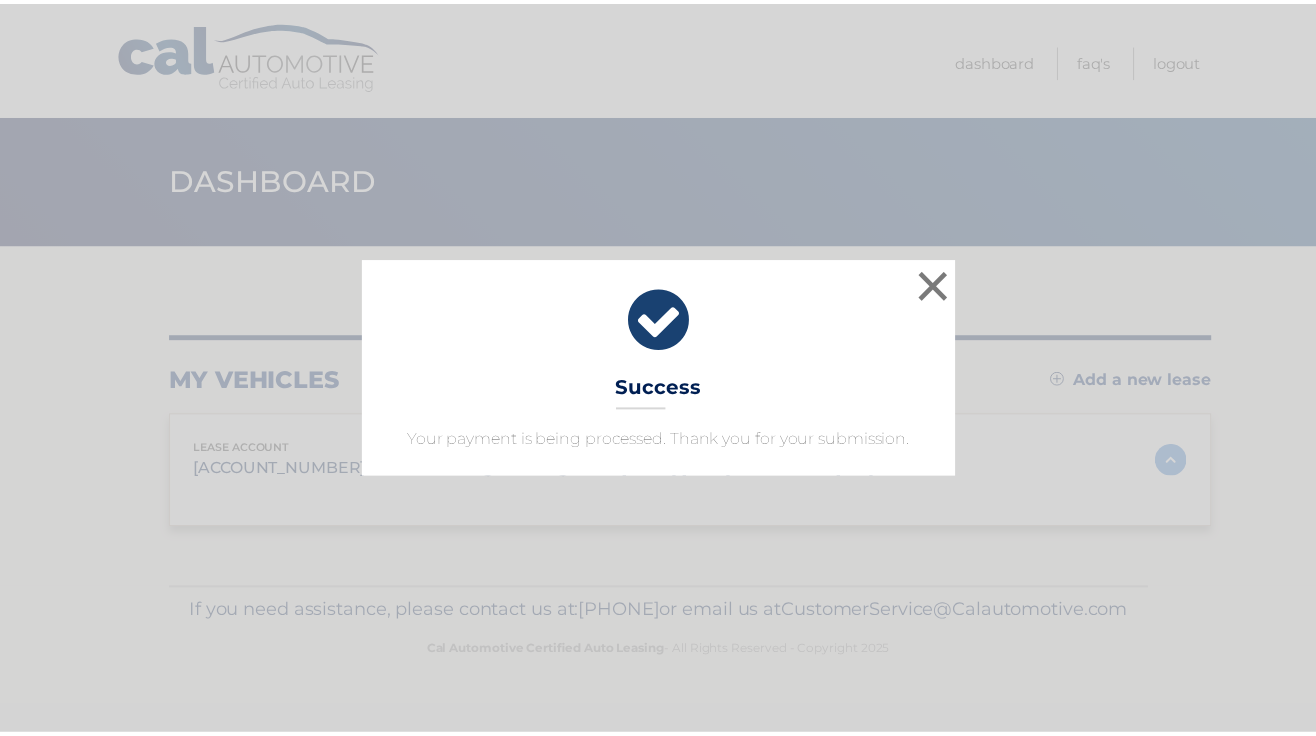 scroll, scrollTop: 0, scrollLeft: 0, axis: both 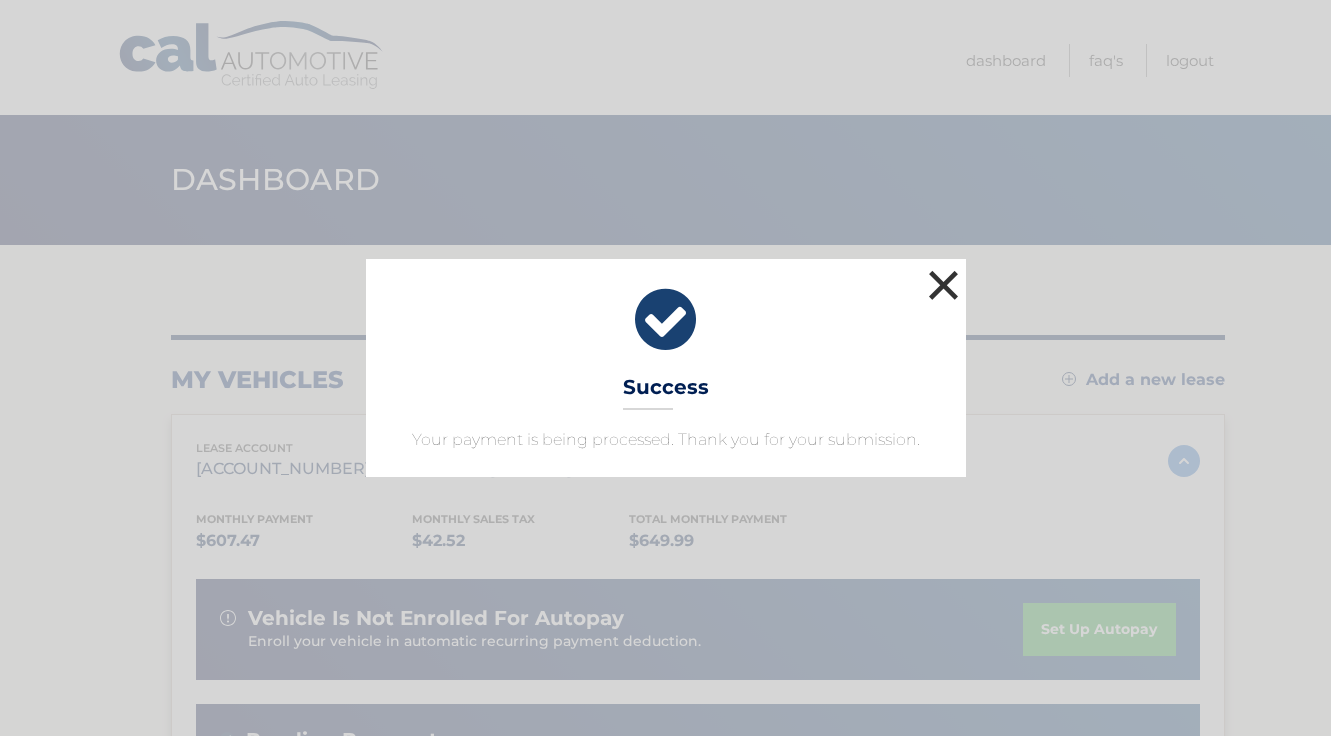 click on "×" at bounding box center [944, 285] 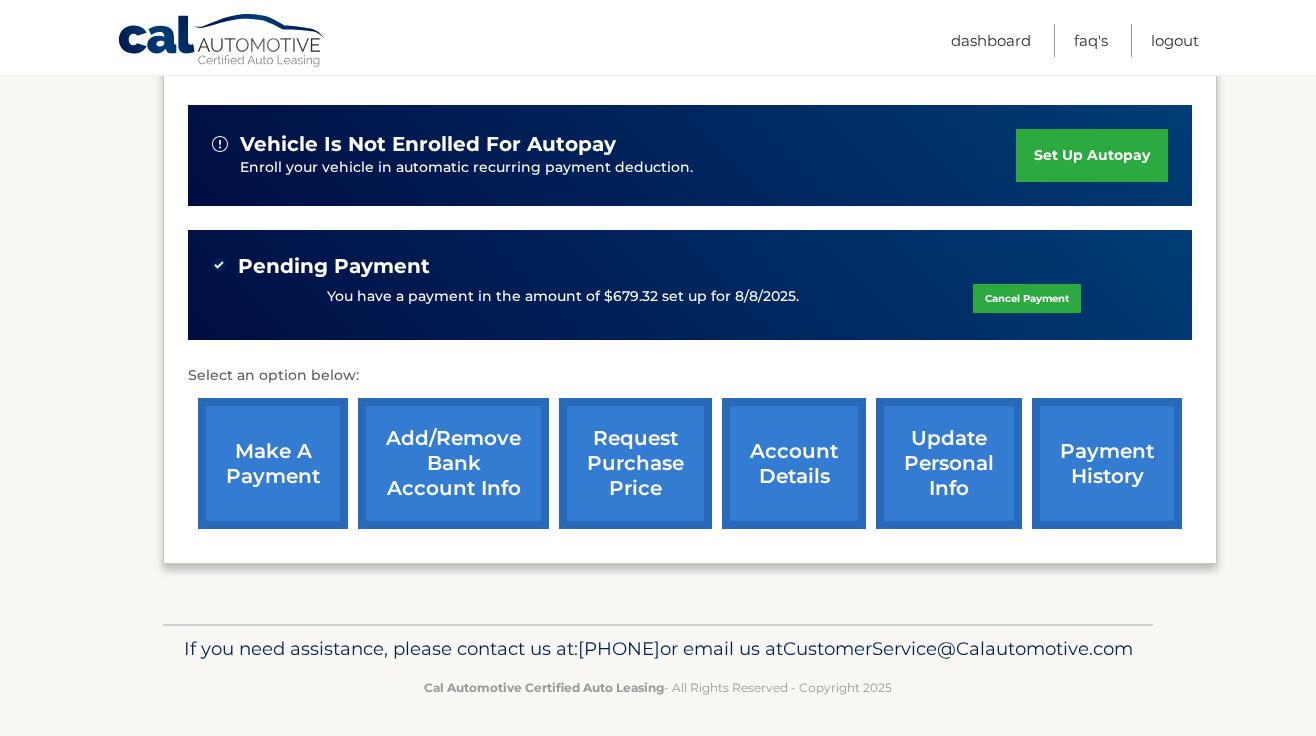 scroll, scrollTop: 371, scrollLeft: 0, axis: vertical 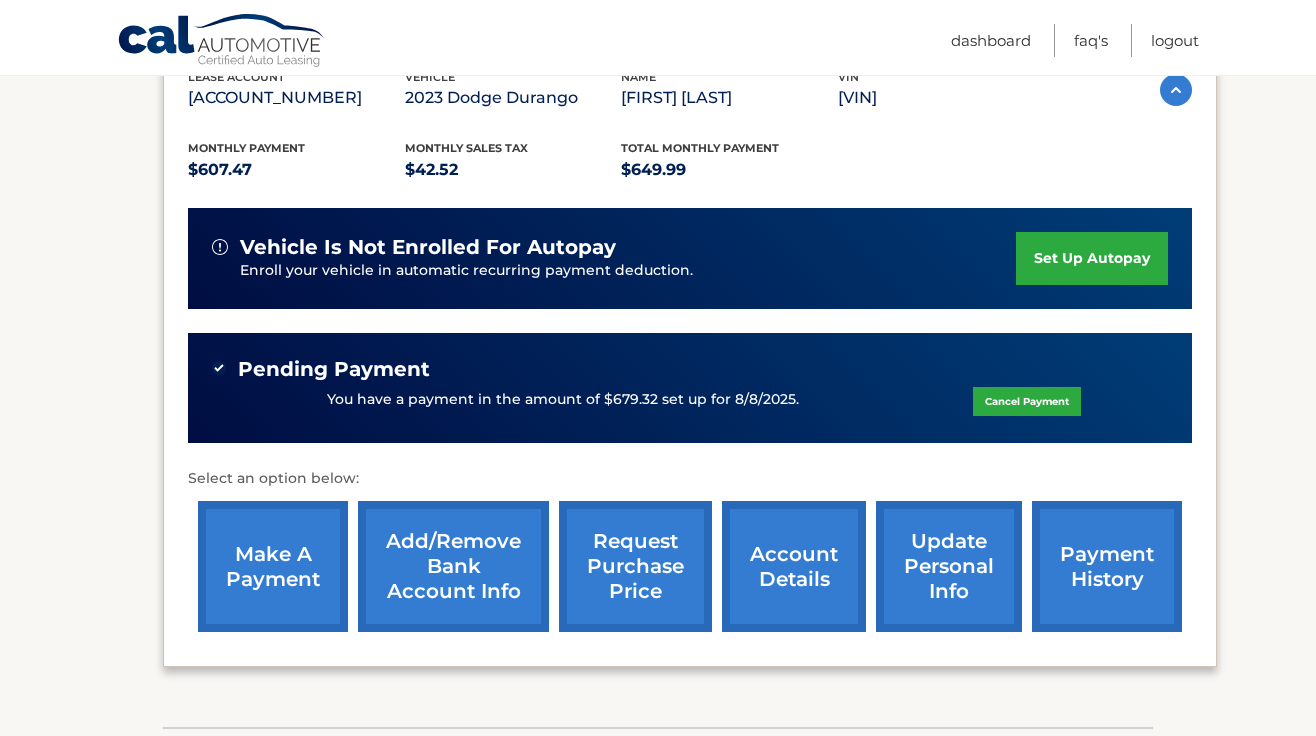 click on "make a payment" at bounding box center [273, 566] 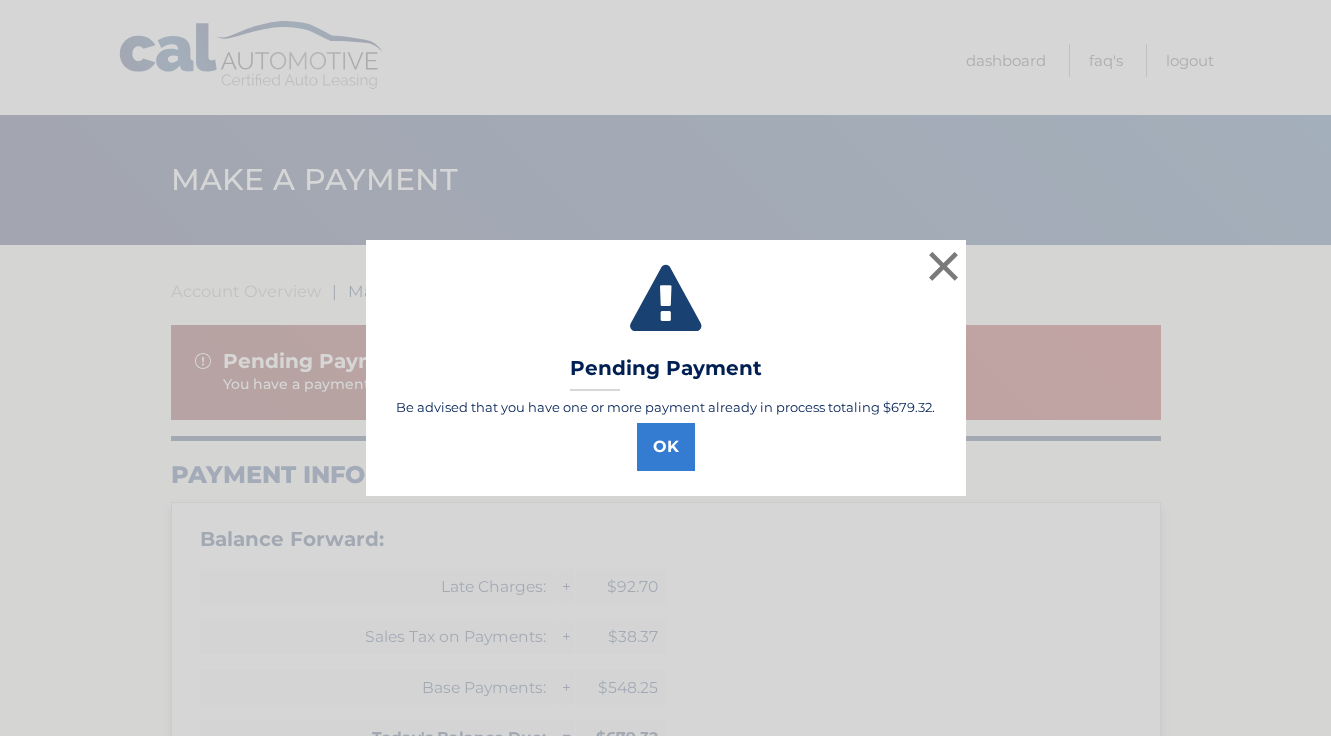 select on "[UUID]" 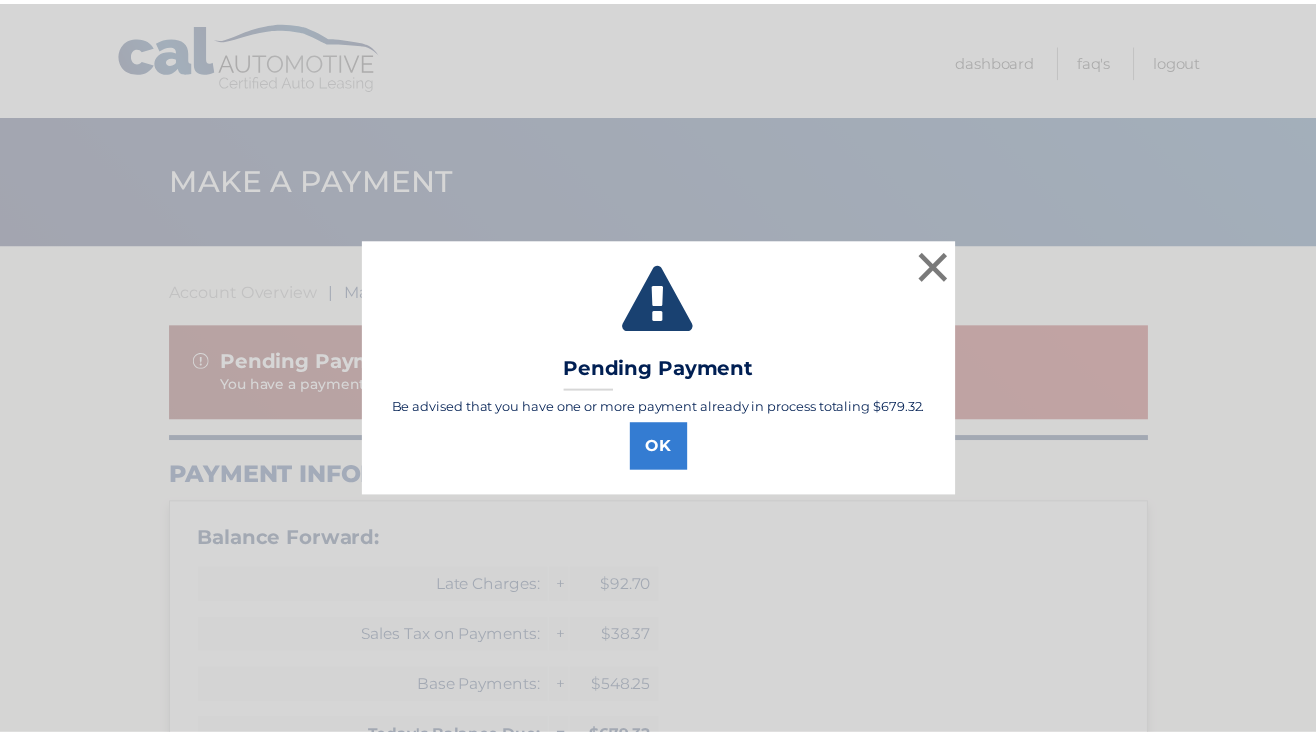 scroll, scrollTop: 0, scrollLeft: 0, axis: both 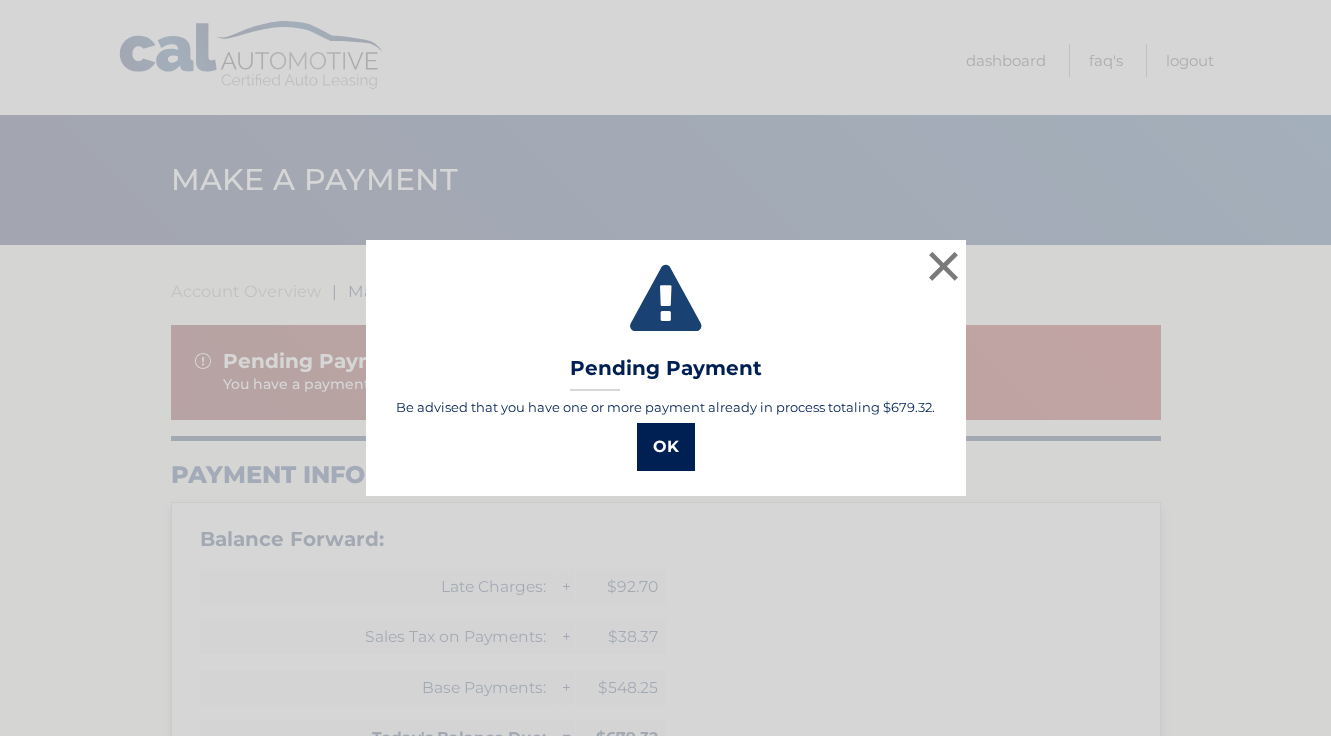 click on "OK" at bounding box center (666, 447) 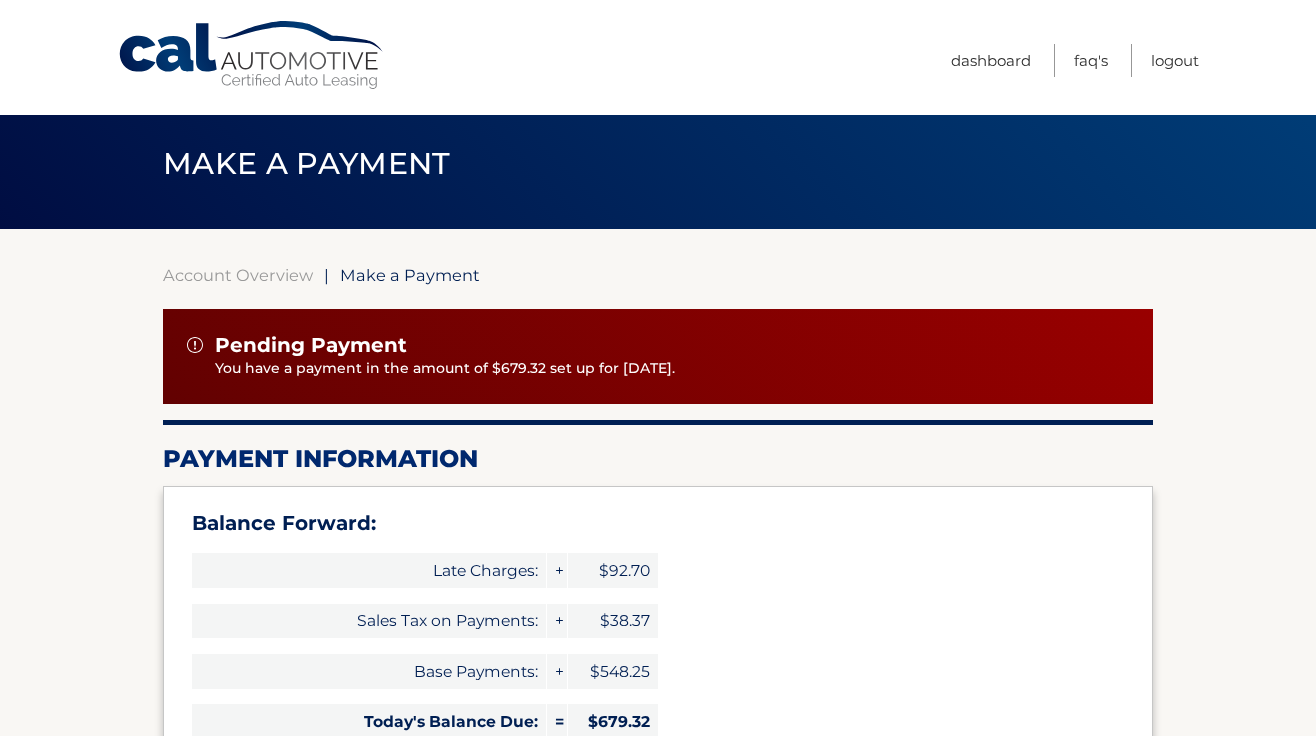 scroll, scrollTop: 0, scrollLeft: 0, axis: both 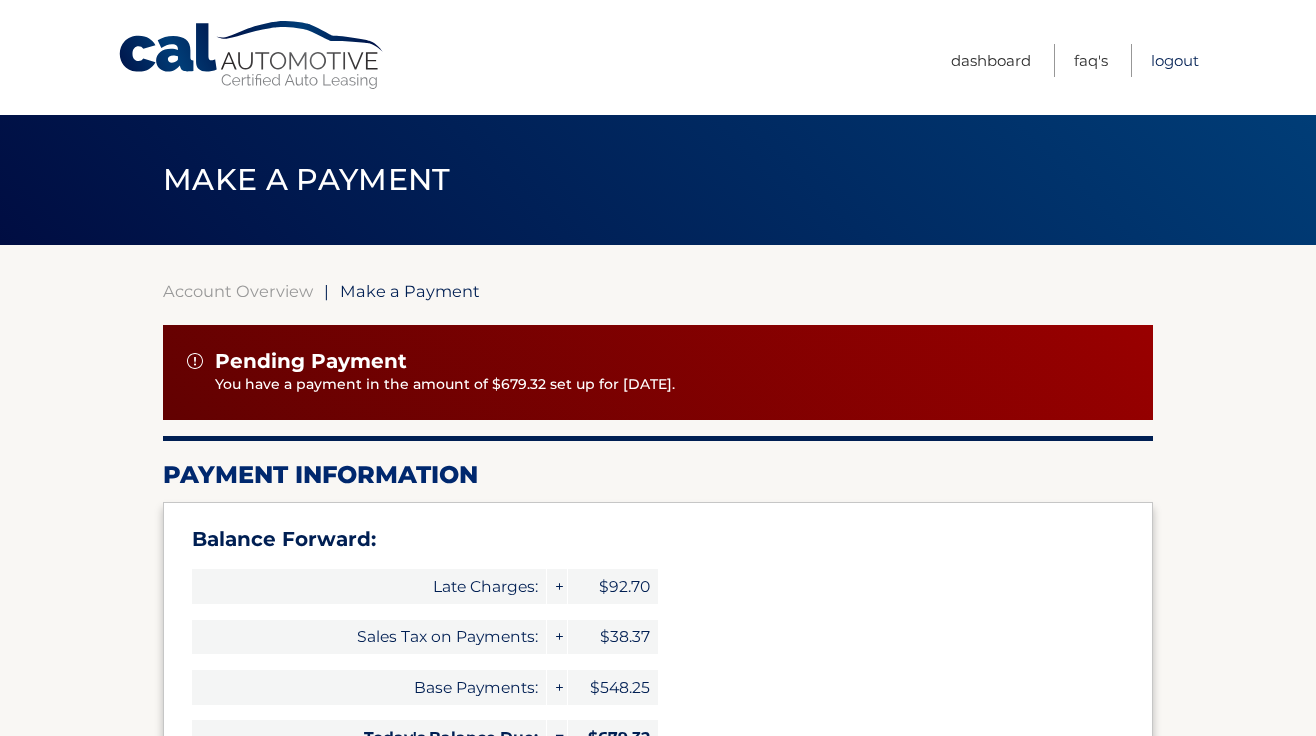 click on "Logout" at bounding box center (1175, 60) 